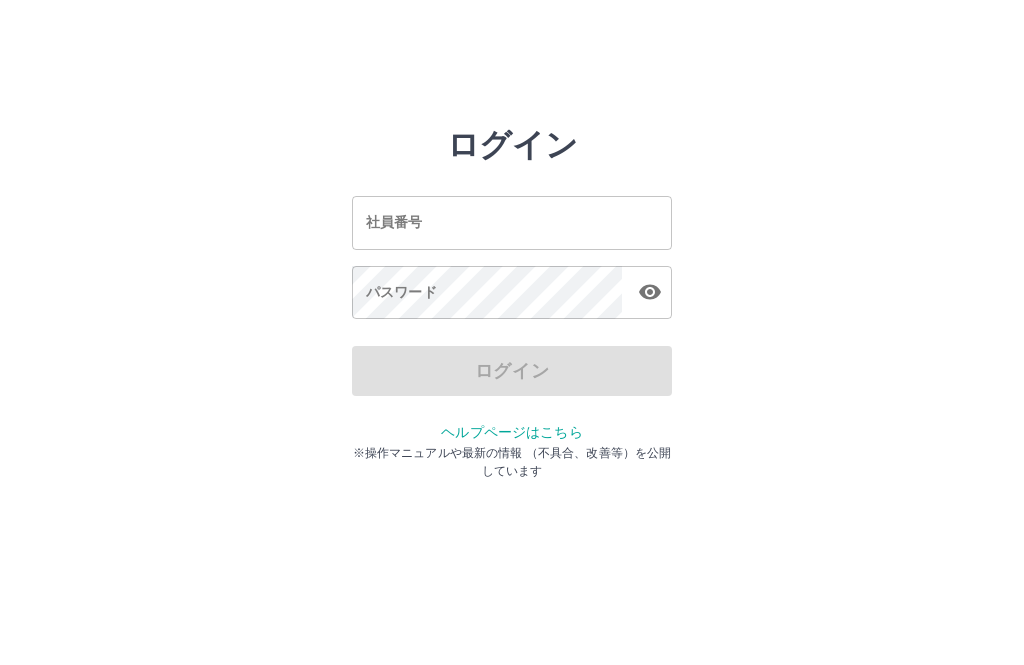 scroll, scrollTop: 0, scrollLeft: 0, axis: both 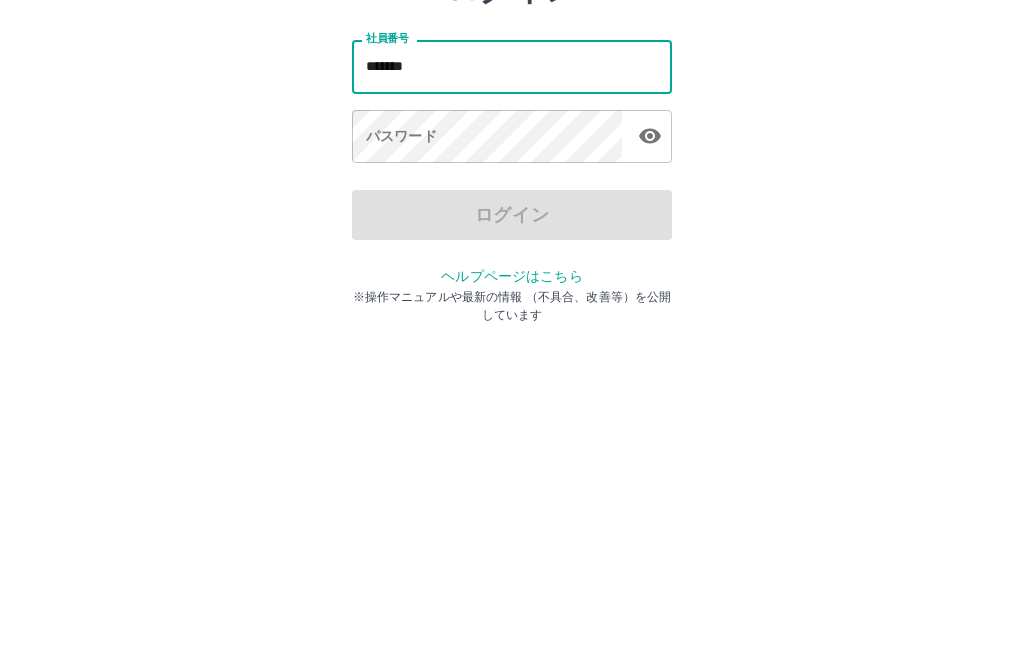 type on "*******" 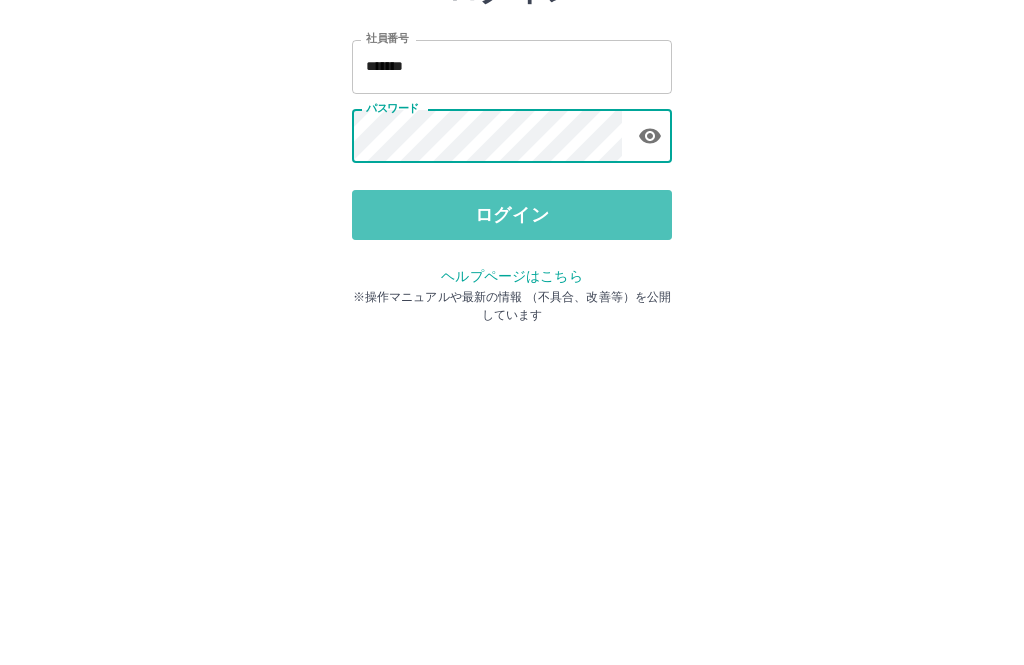 click on "ログイン" at bounding box center (512, 371) 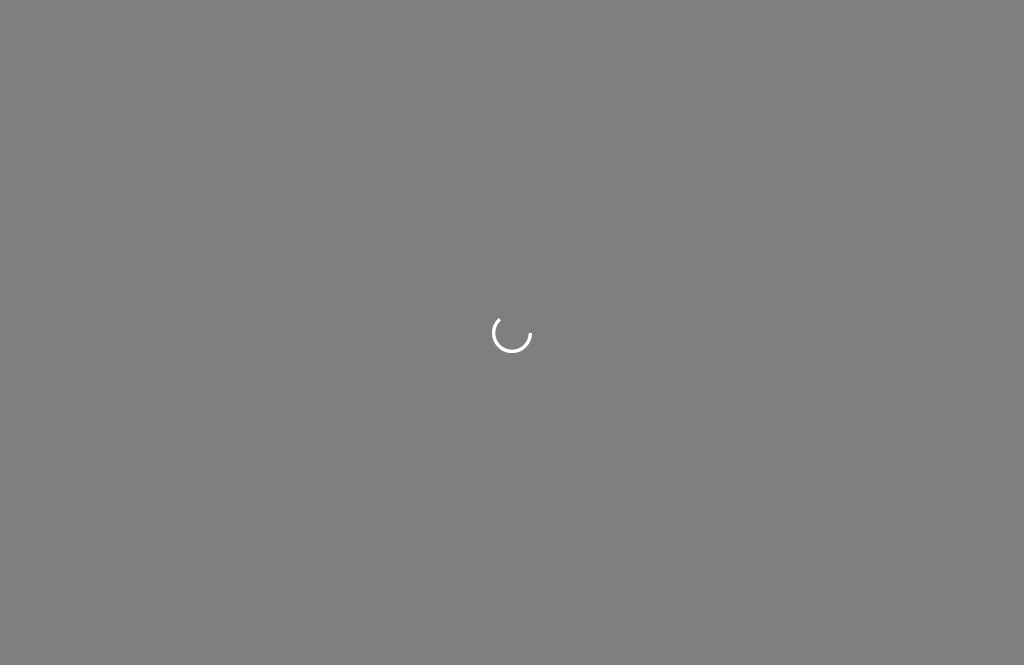 scroll, scrollTop: 0, scrollLeft: 0, axis: both 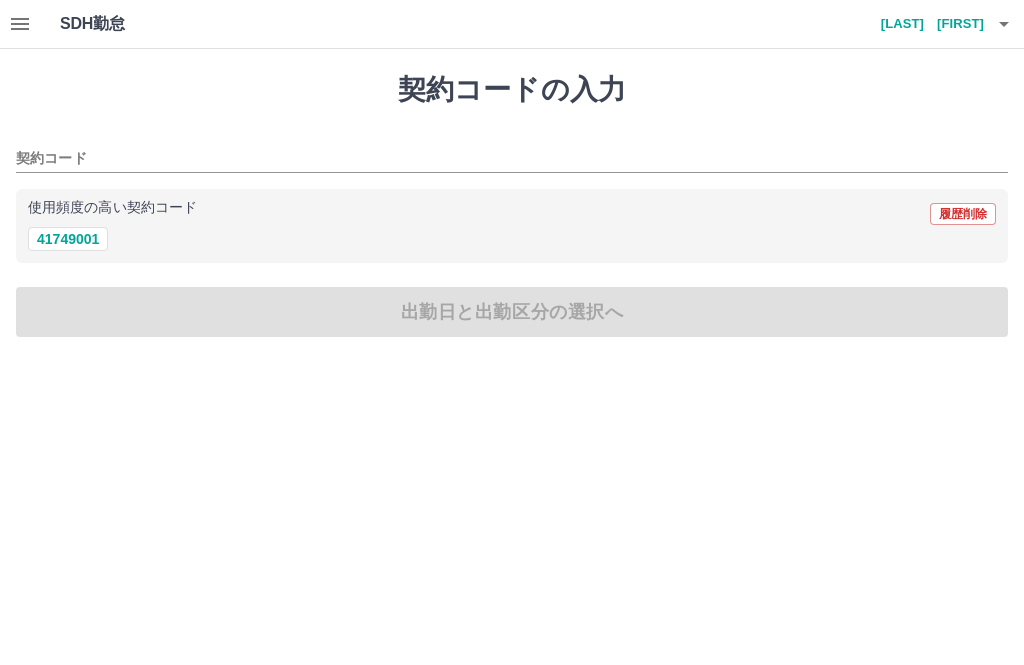 click on "41749001" at bounding box center [68, 239] 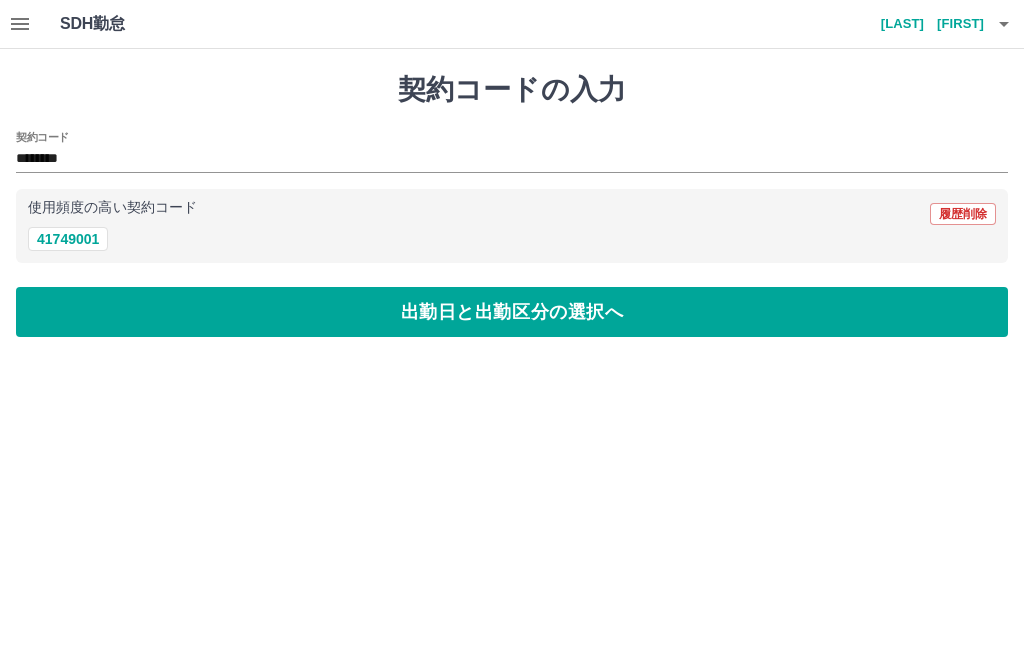 click on "出勤日と出勤区分の選択へ" at bounding box center [512, 312] 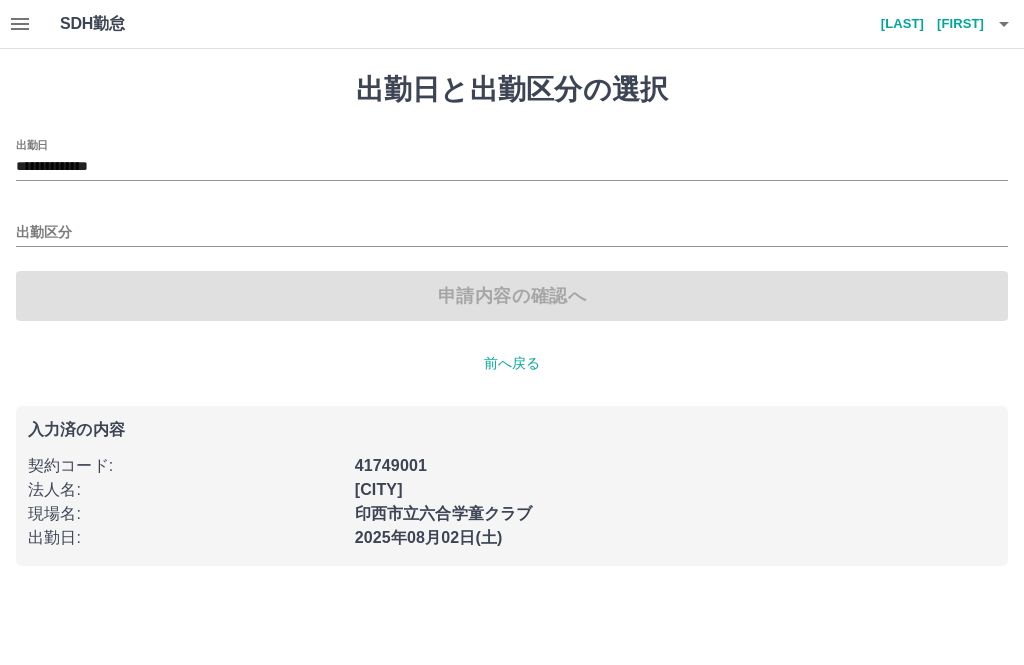 click on "出勤区分" at bounding box center (512, 233) 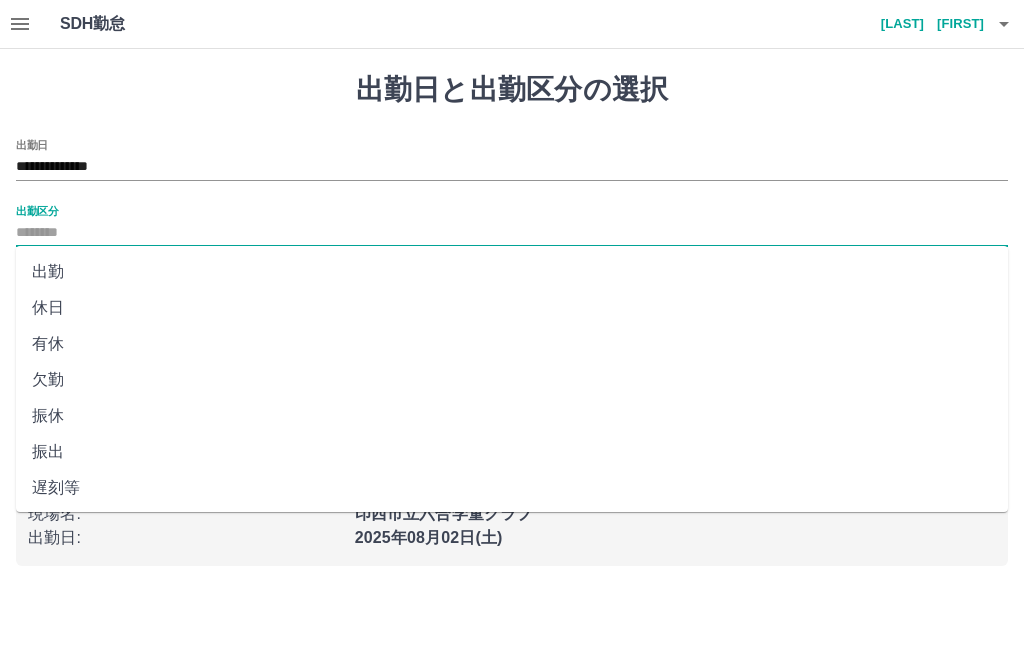 click on "出勤" at bounding box center [512, 272] 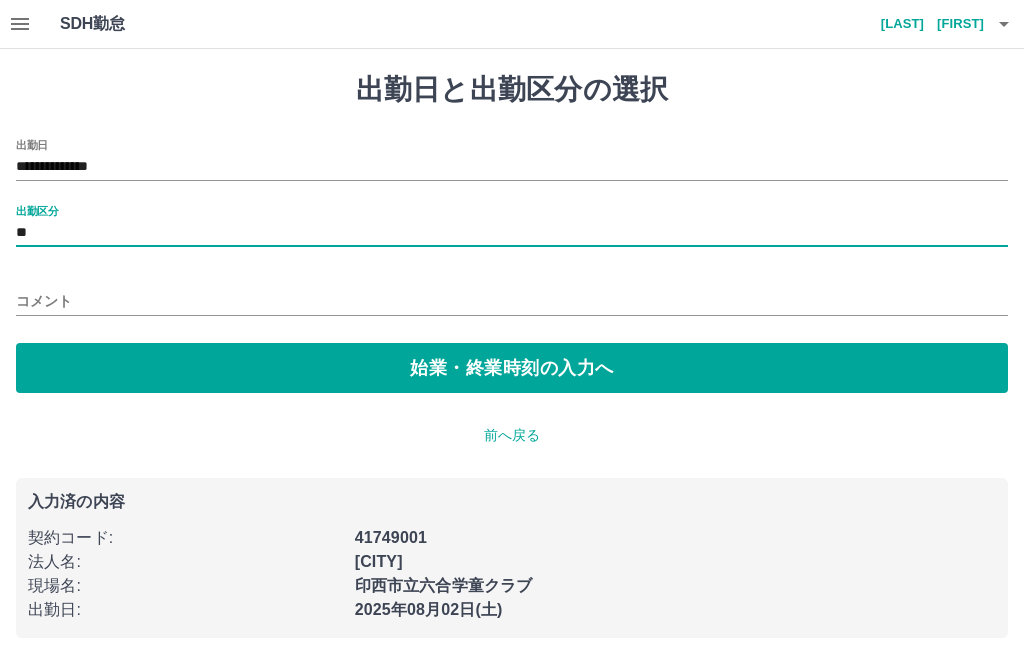 click on "始業・終業時刻の入力へ" at bounding box center [512, 368] 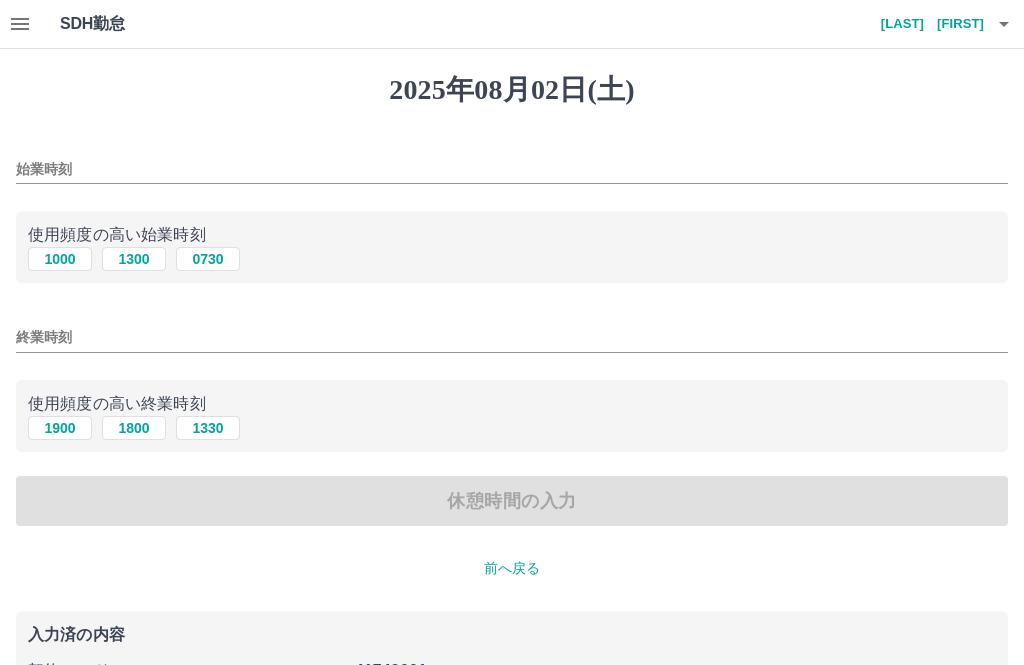 click on "始業時刻" at bounding box center [512, 169] 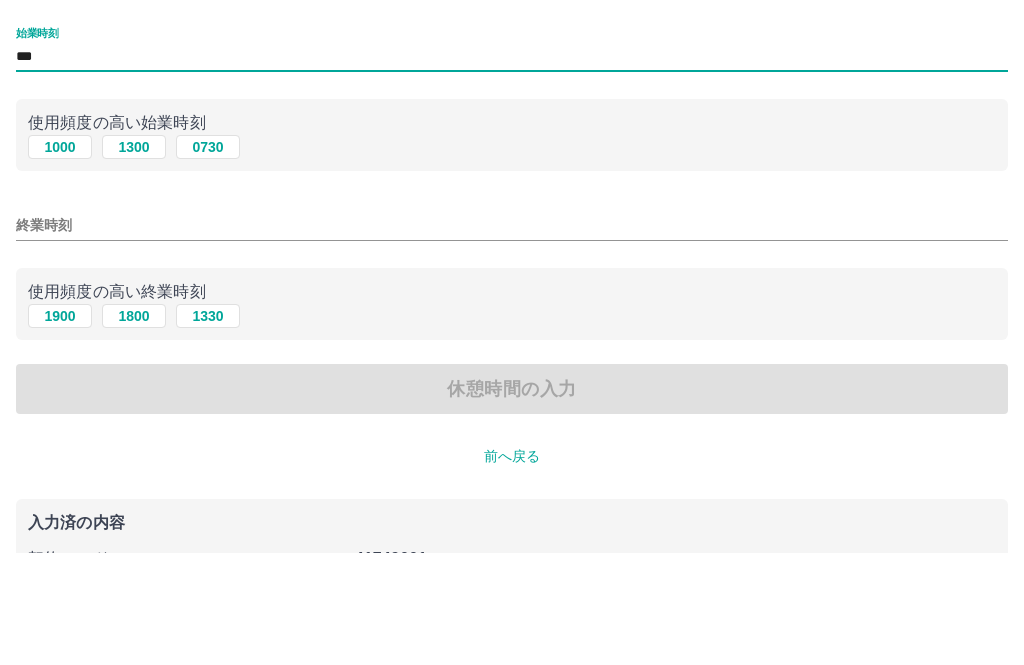 type on "***" 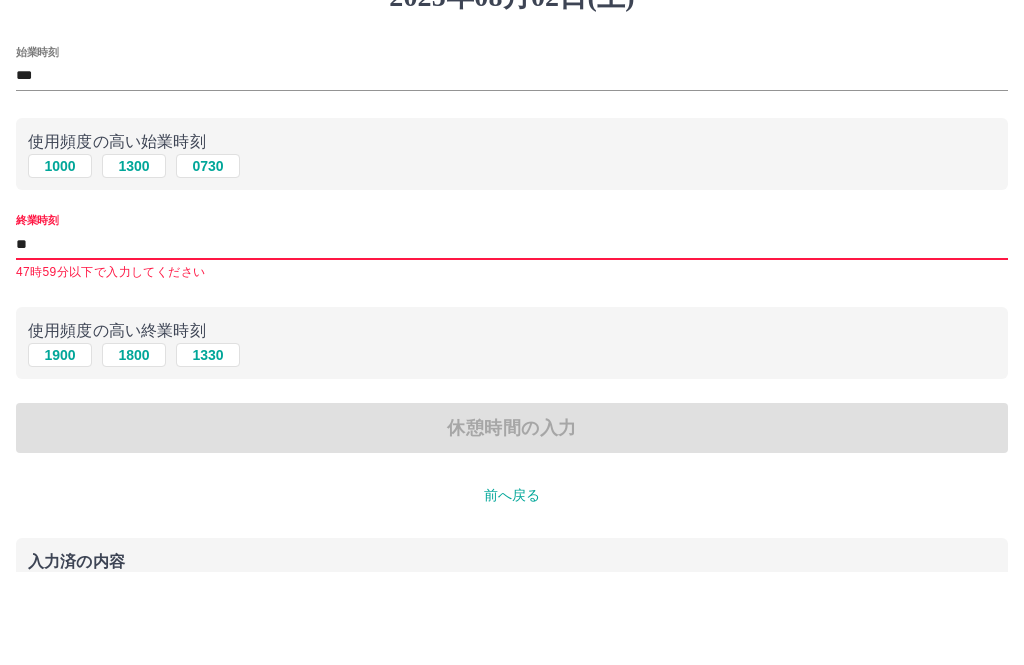 type on "*" 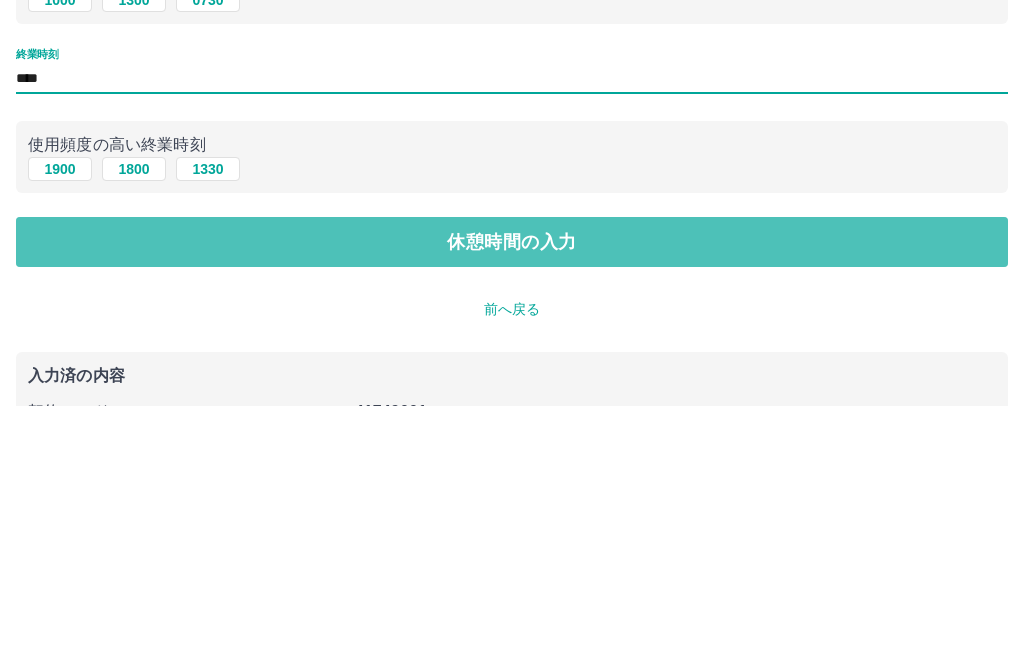 type on "****" 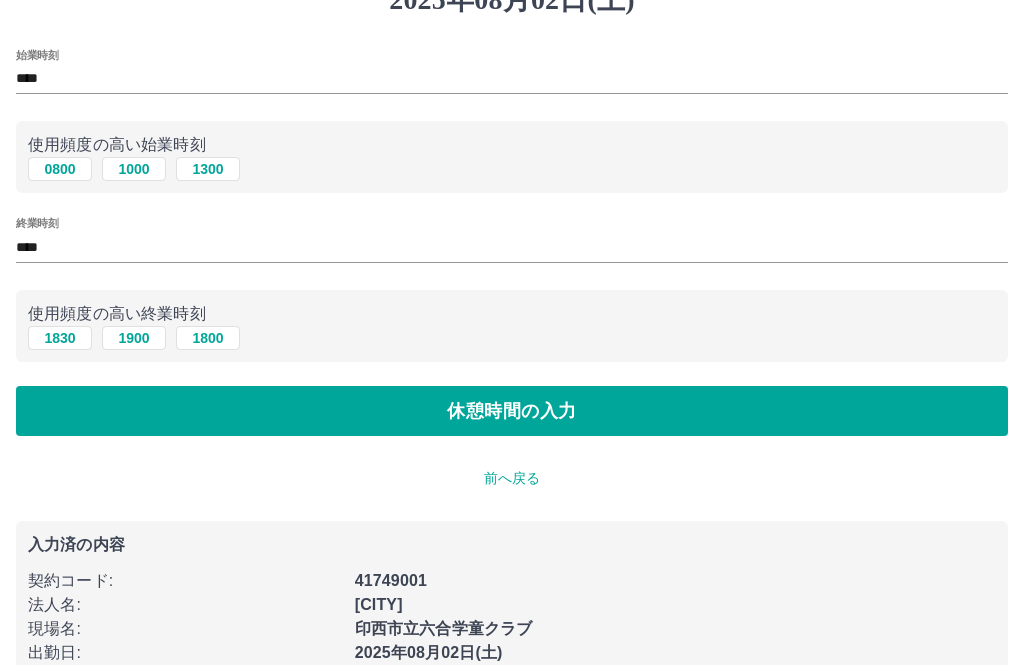 scroll, scrollTop: 0, scrollLeft: 0, axis: both 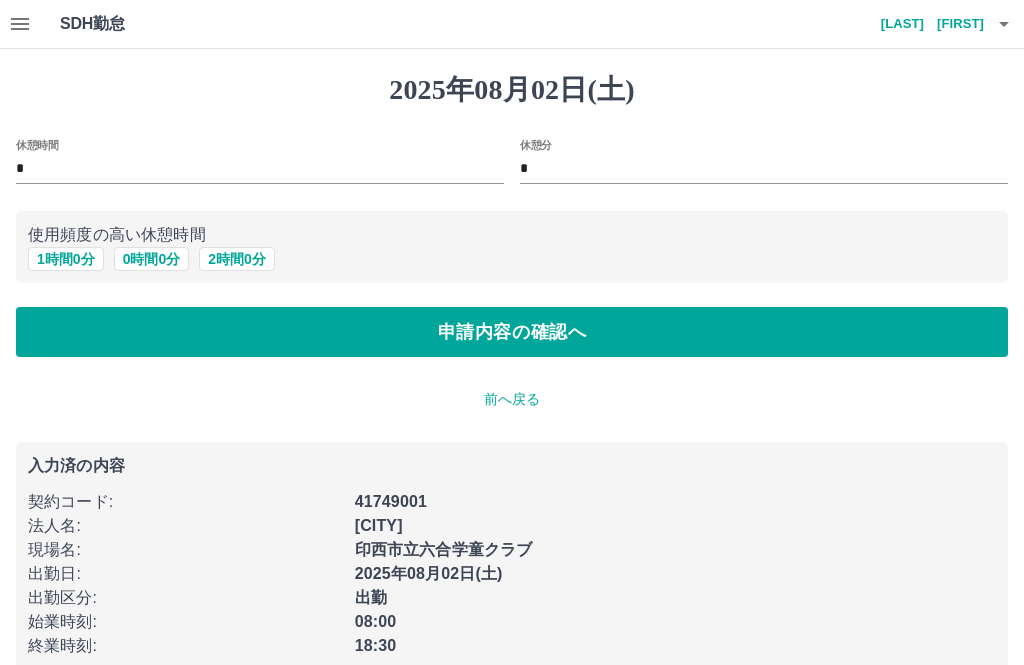click on "1 時間 0 分" at bounding box center (66, 259) 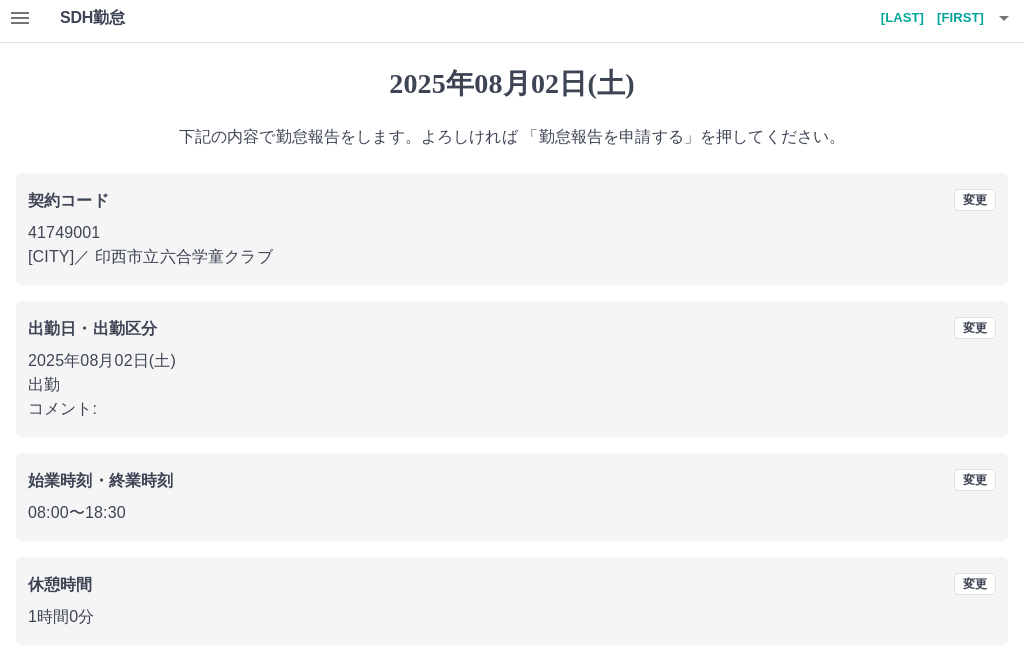 scroll, scrollTop: 19, scrollLeft: 0, axis: vertical 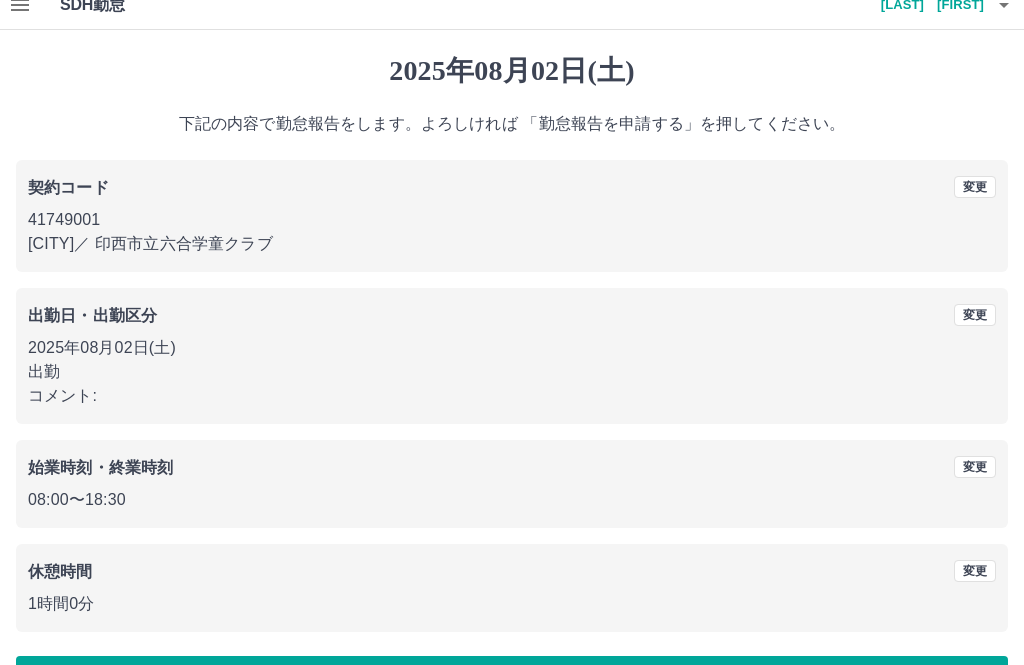 click on "勤怠報告を申請する" at bounding box center [512, 681] 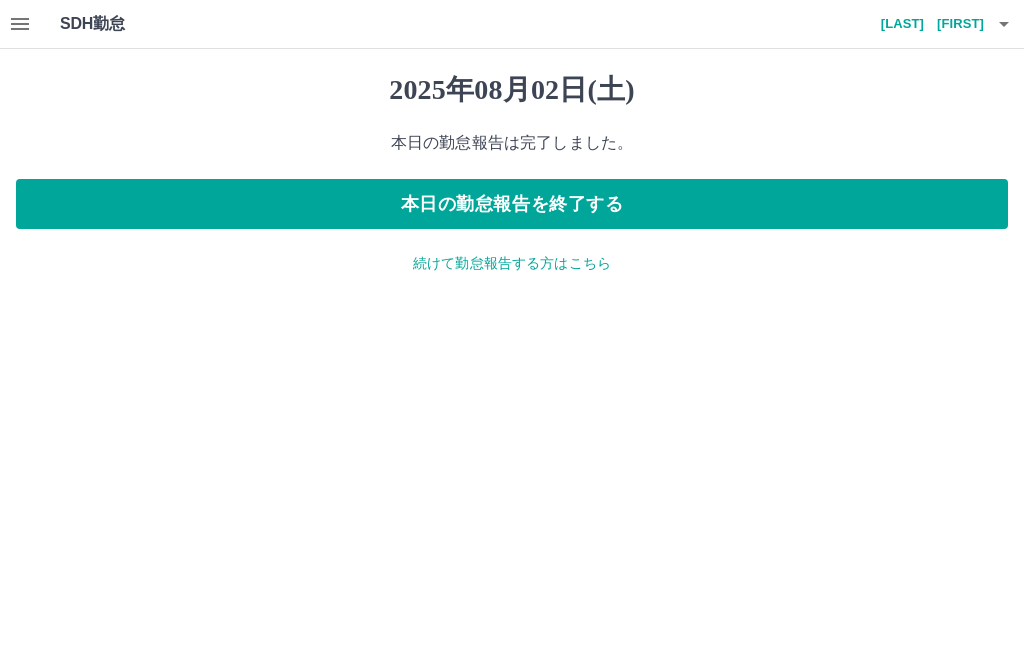 click on "室井　美和" at bounding box center [924, 24] 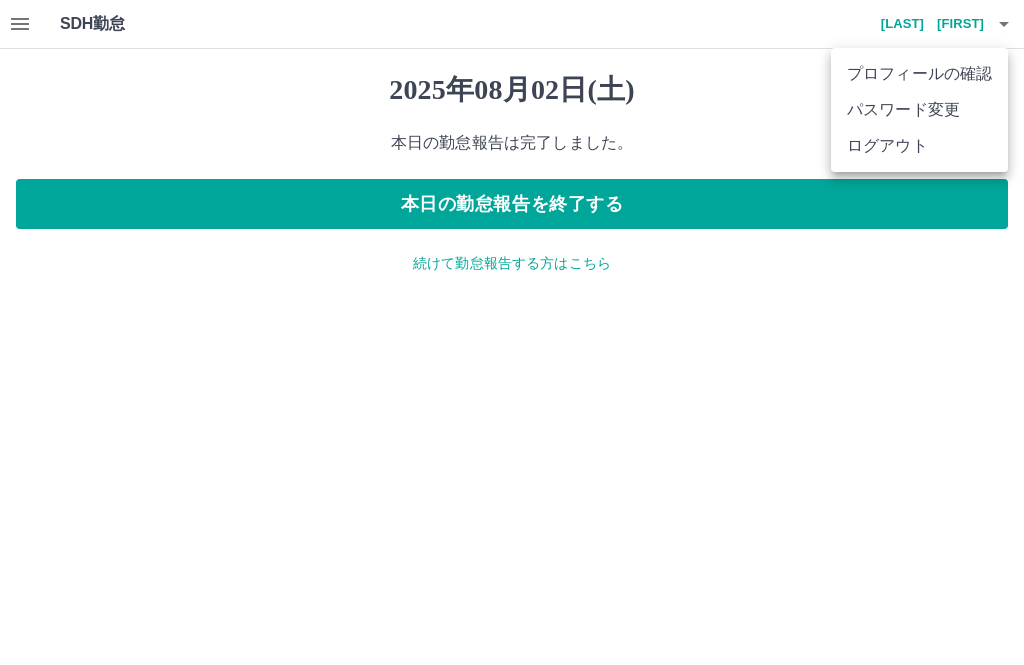click on "ログアウト" at bounding box center [919, 146] 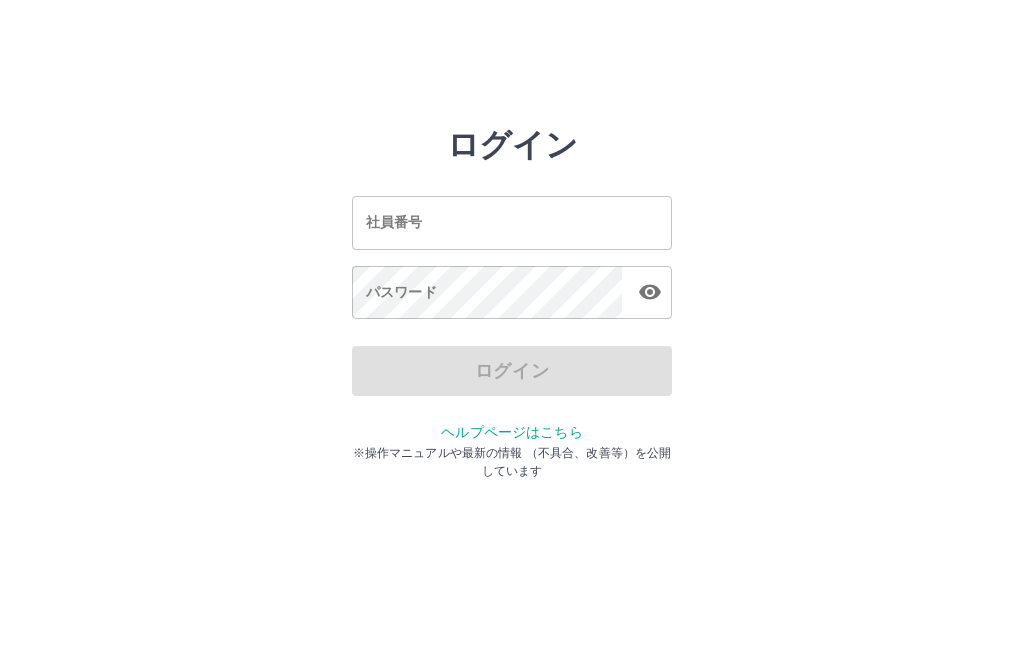 scroll, scrollTop: 0, scrollLeft: 0, axis: both 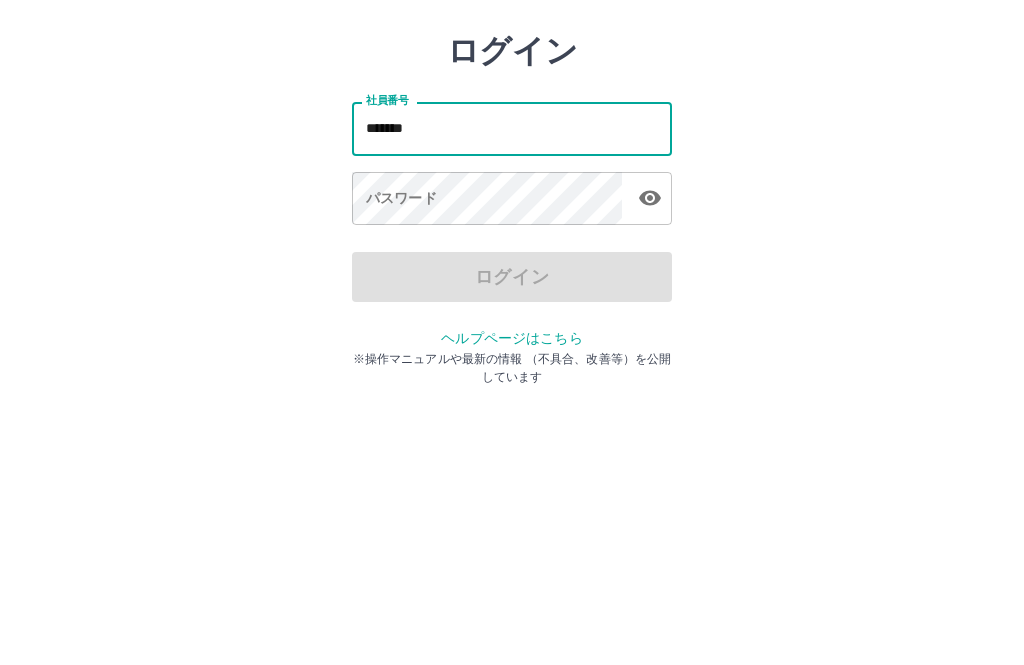 type on "*******" 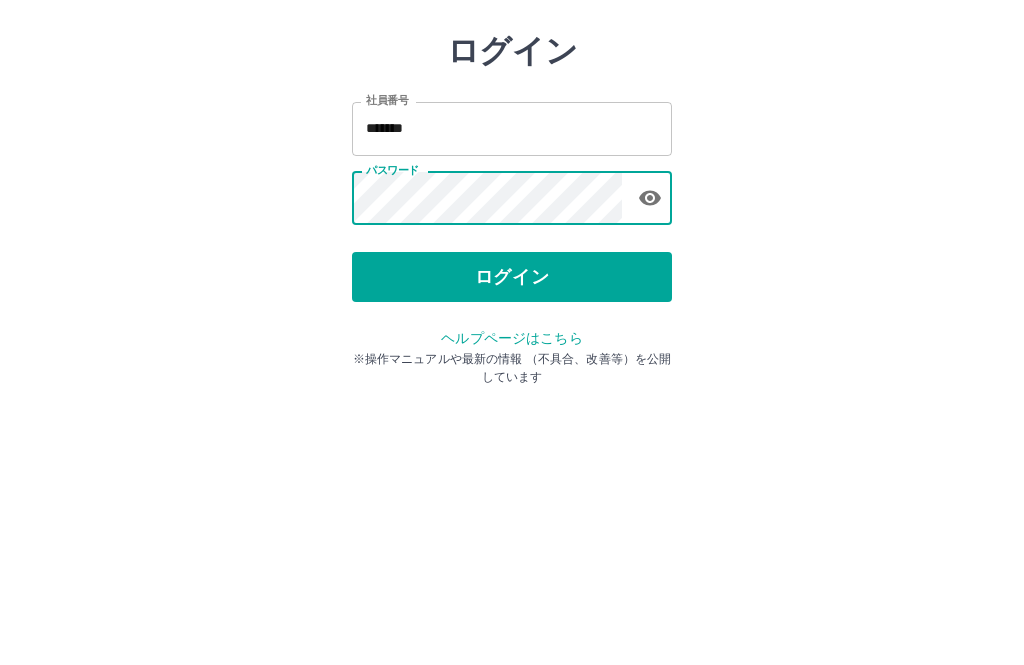 click on "ログイン 社員番号 ******* 社員番号 パスワード パスワード ログイン ヘルプページはこちら ※操作マニュアルや最新の情報 （不具合、改善等）を公開しています" at bounding box center (512, 286) 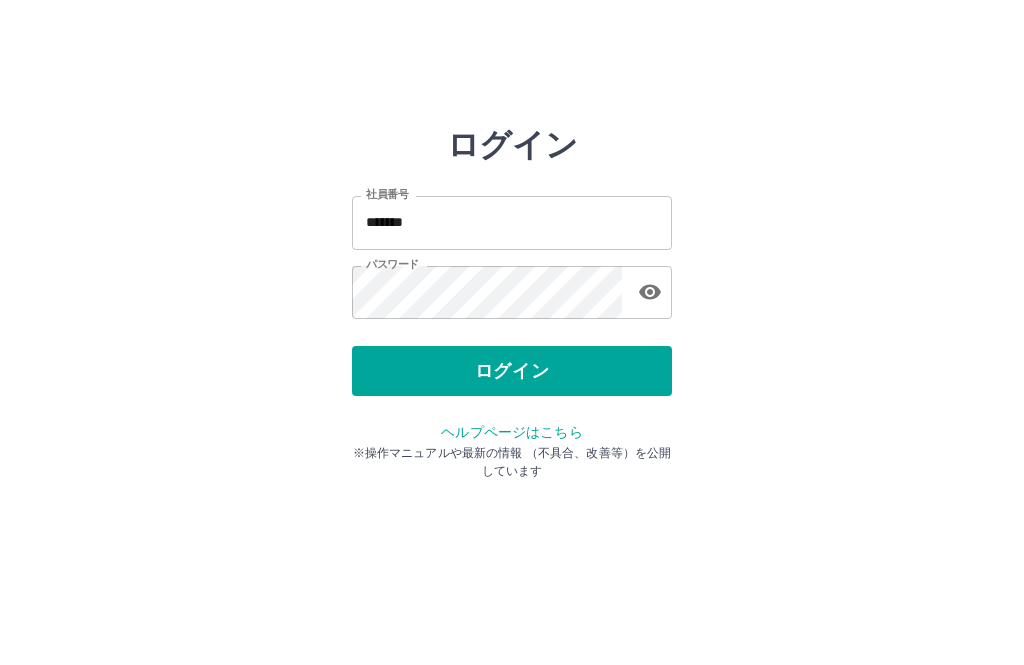 click on "ログイン" at bounding box center [512, 371] 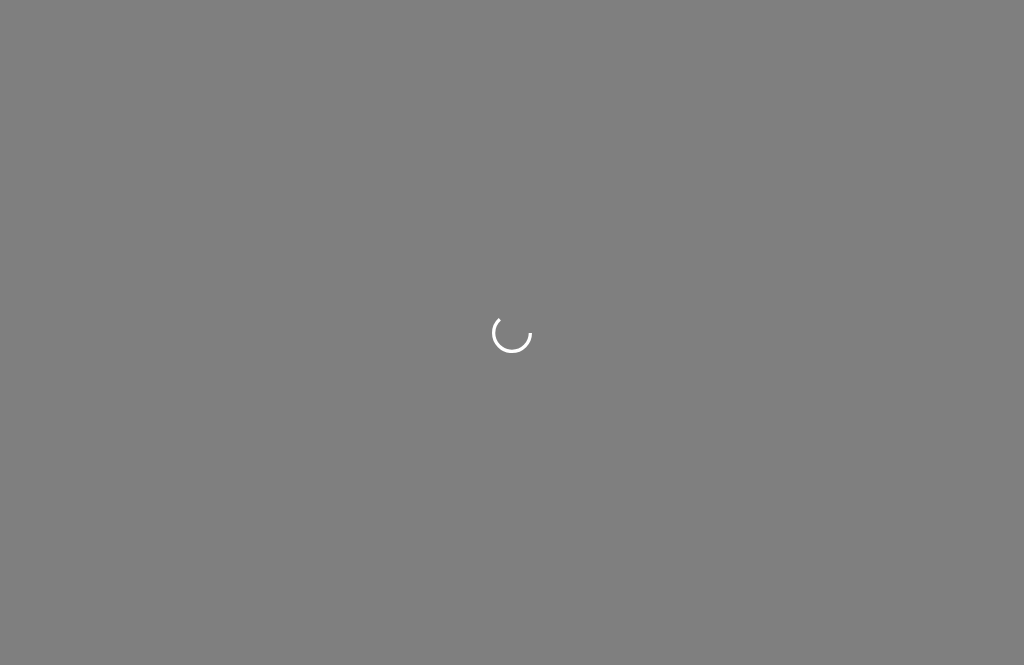 scroll, scrollTop: 0, scrollLeft: 0, axis: both 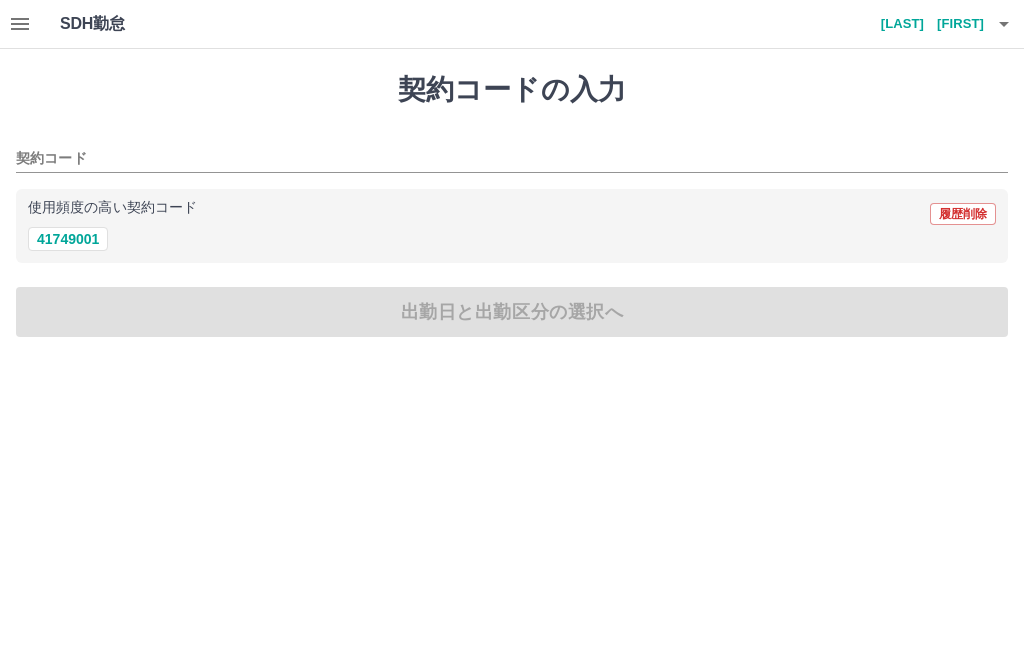 click on "41749001" at bounding box center [68, 239] 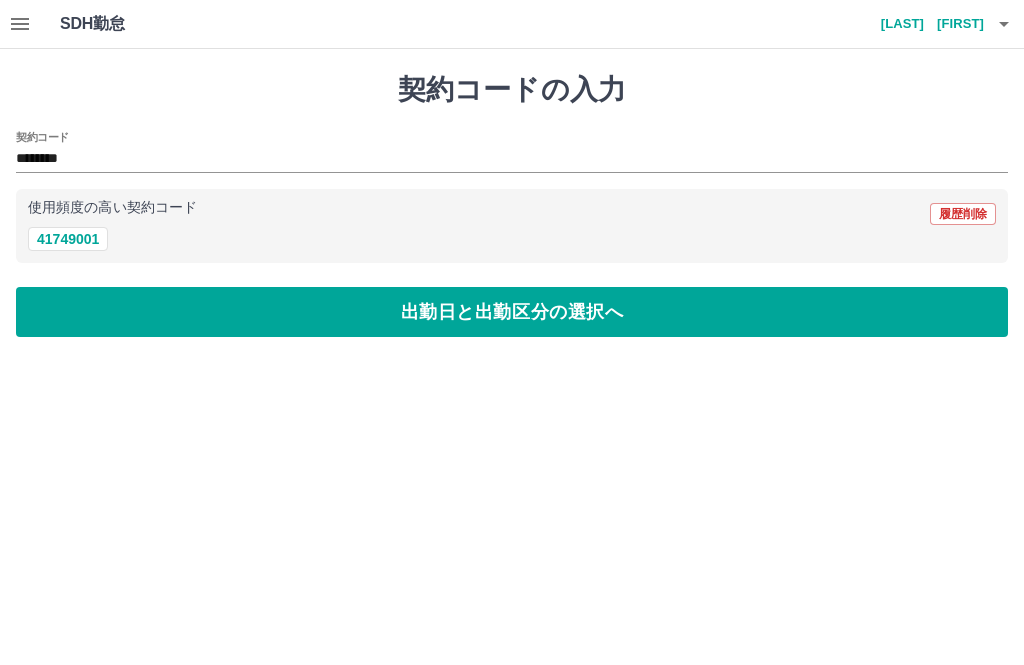 click on "出勤日と出勤区分の選択へ" at bounding box center (512, 312) 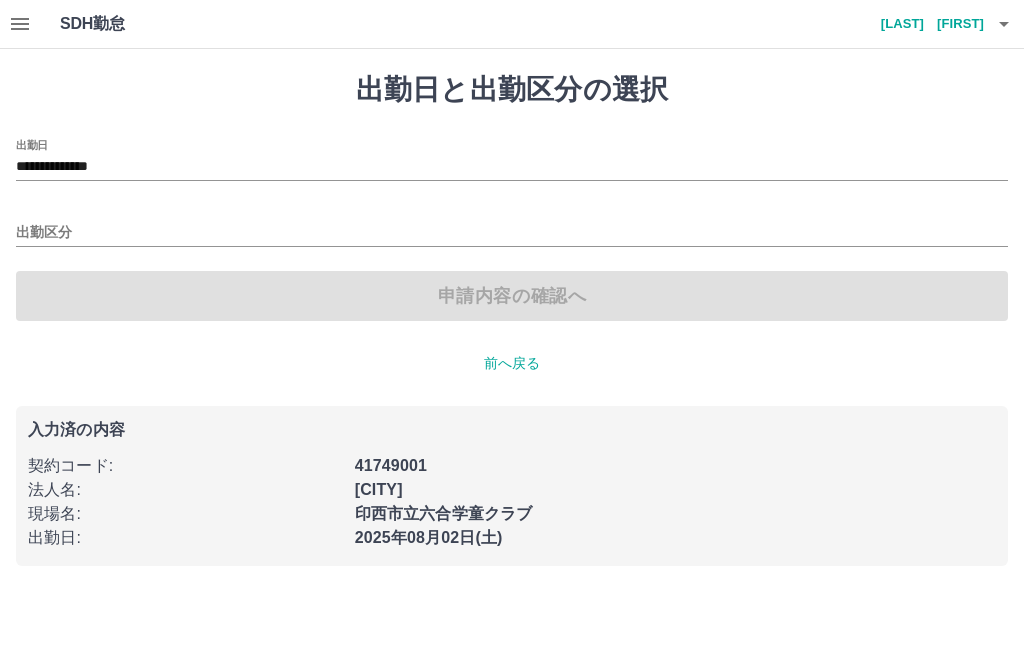 click on "出勤区分" at bounding box center [512, 233] 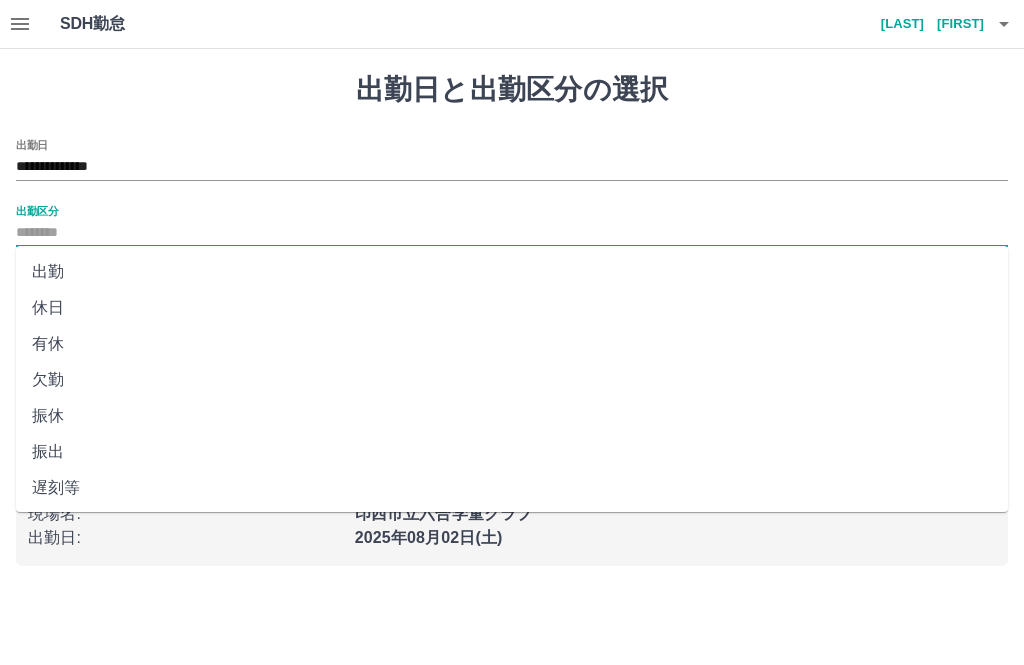 click on "出勤" at bounding box center (512, 272) 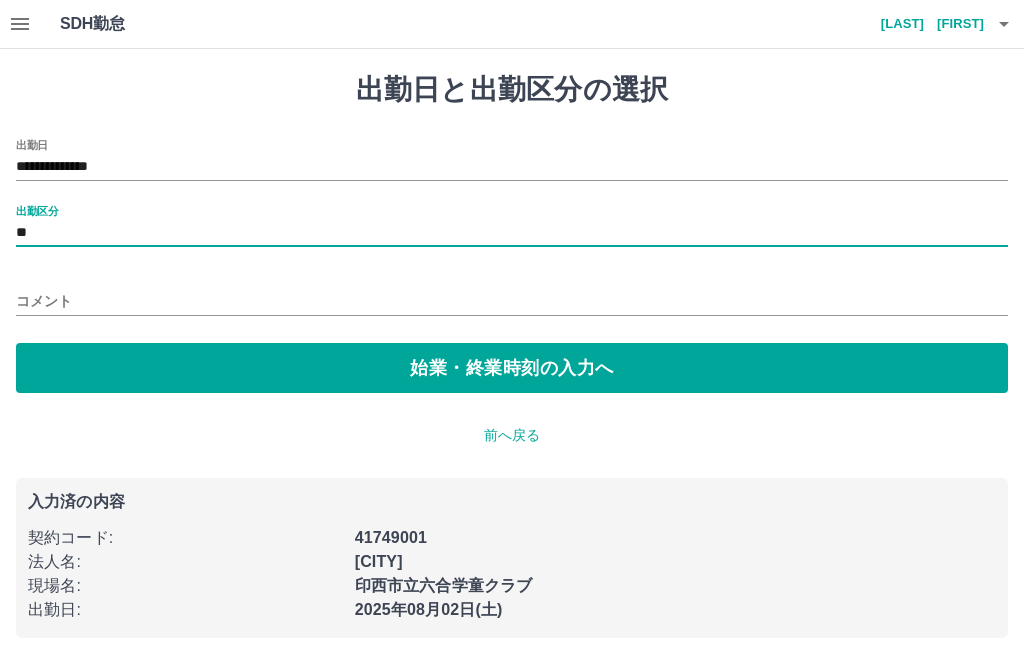 click on "始業・終業時刻の入力へ" at bounding box center (512, 368) 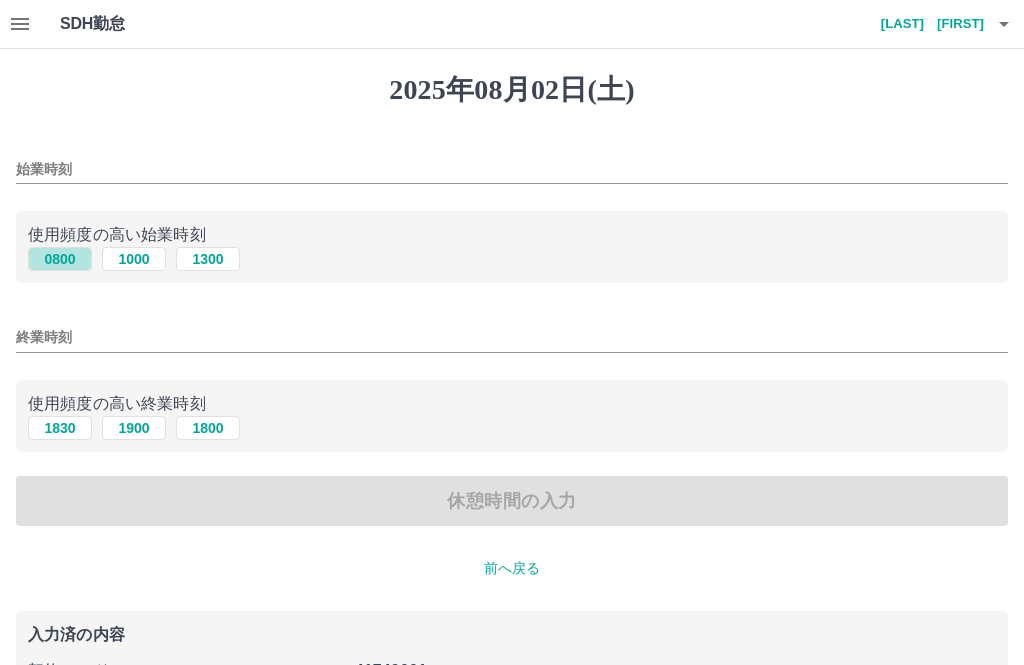 click on "0800" at bounding box center [60, 259] 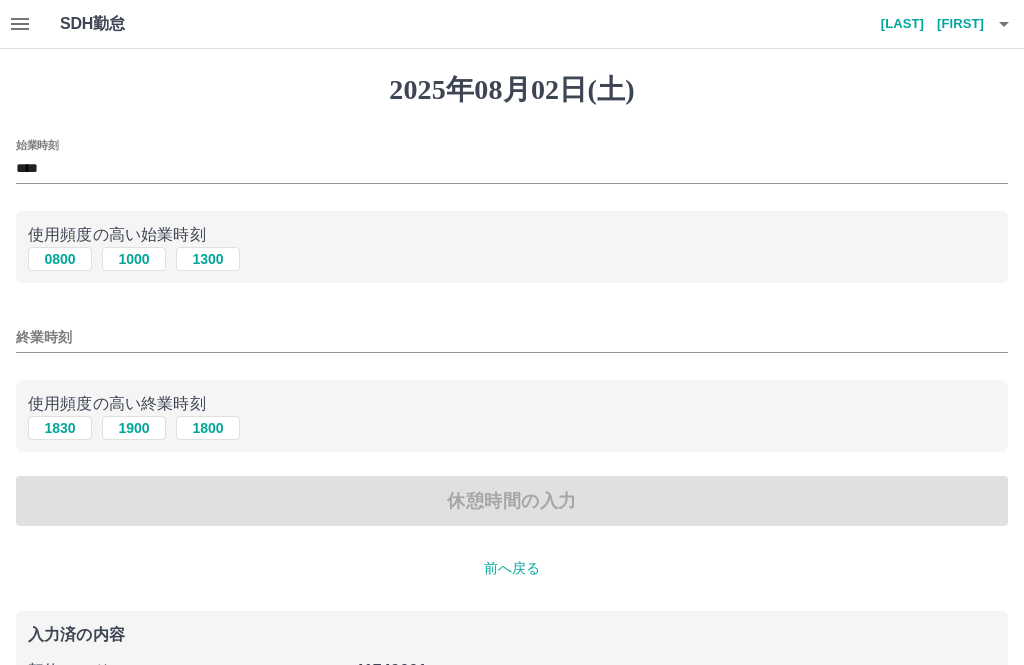 click on "1830" at bounding box center [60, 428] 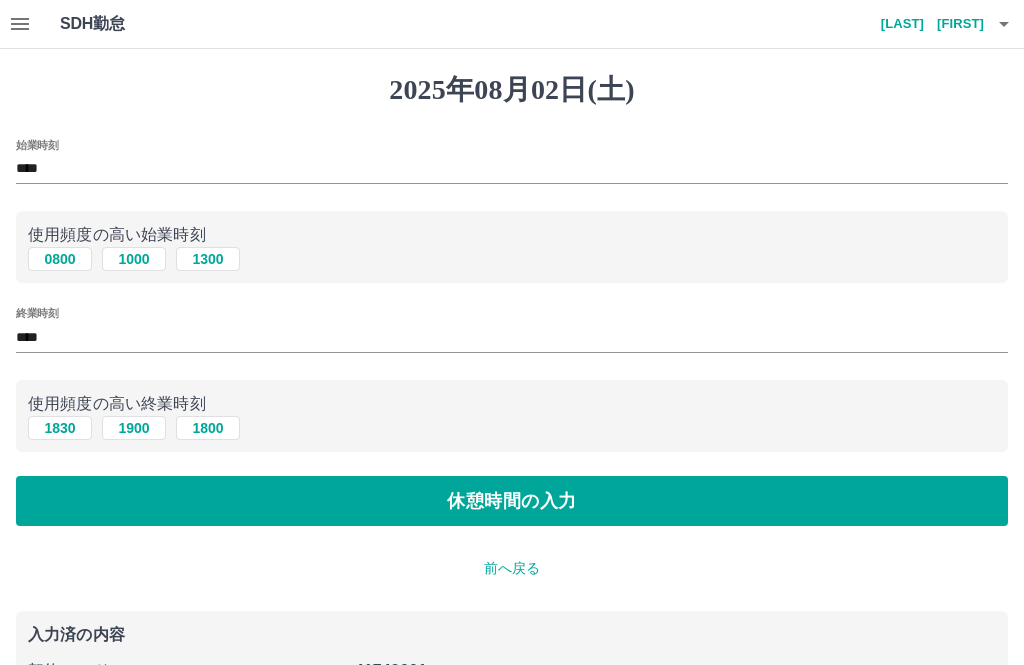 click on "休憩時間の入力" at bounding box center [512, 501] 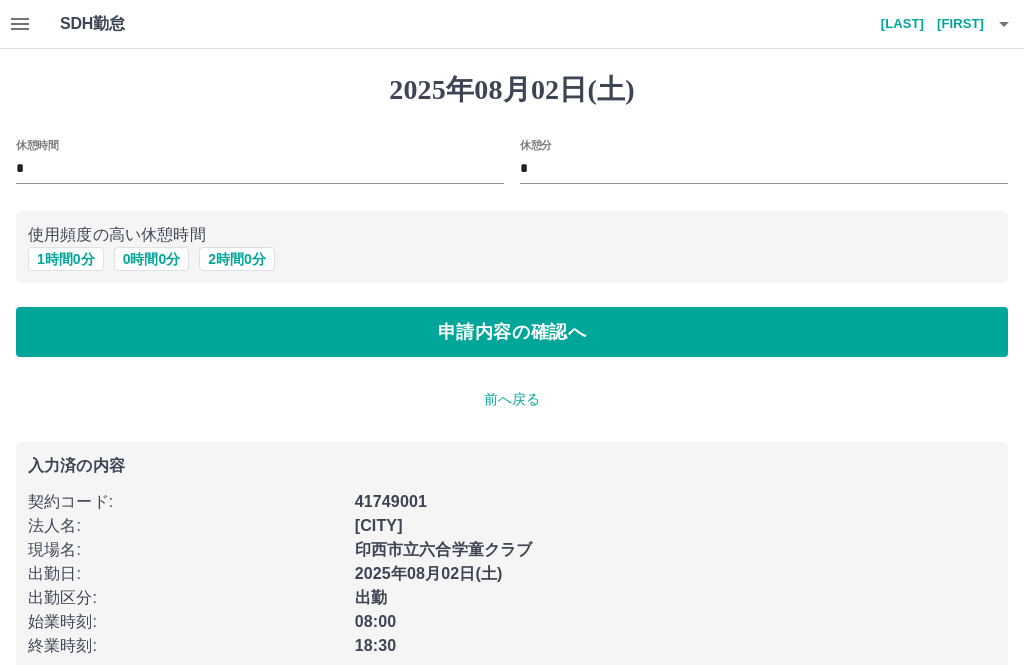 click on "*" at bounding box center [260, 169] 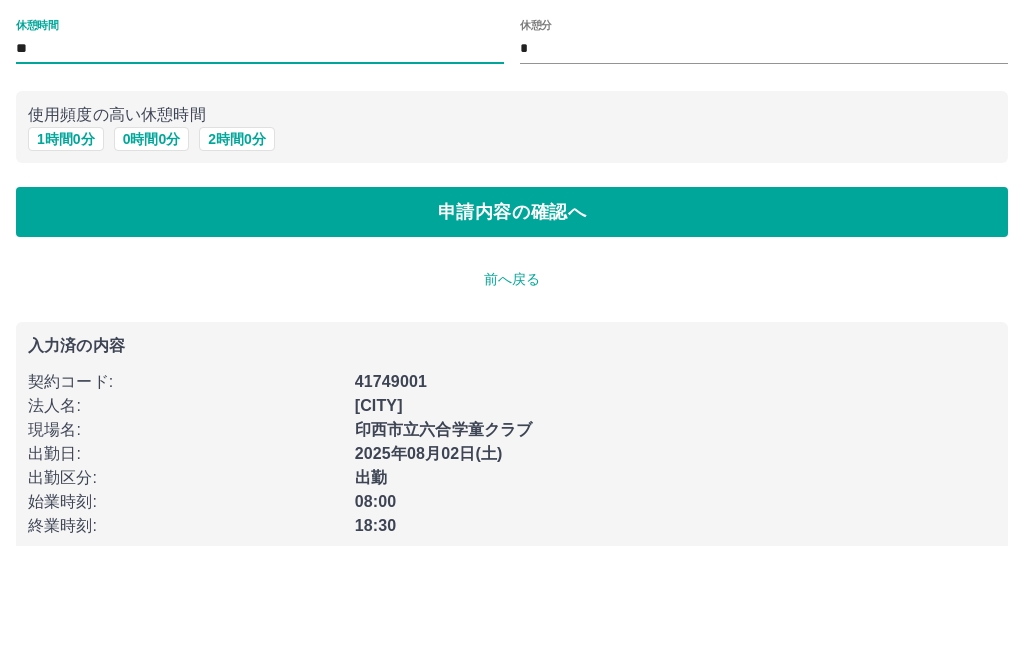 click on "申請内容の確認へ" at bounding box center (512, 332) 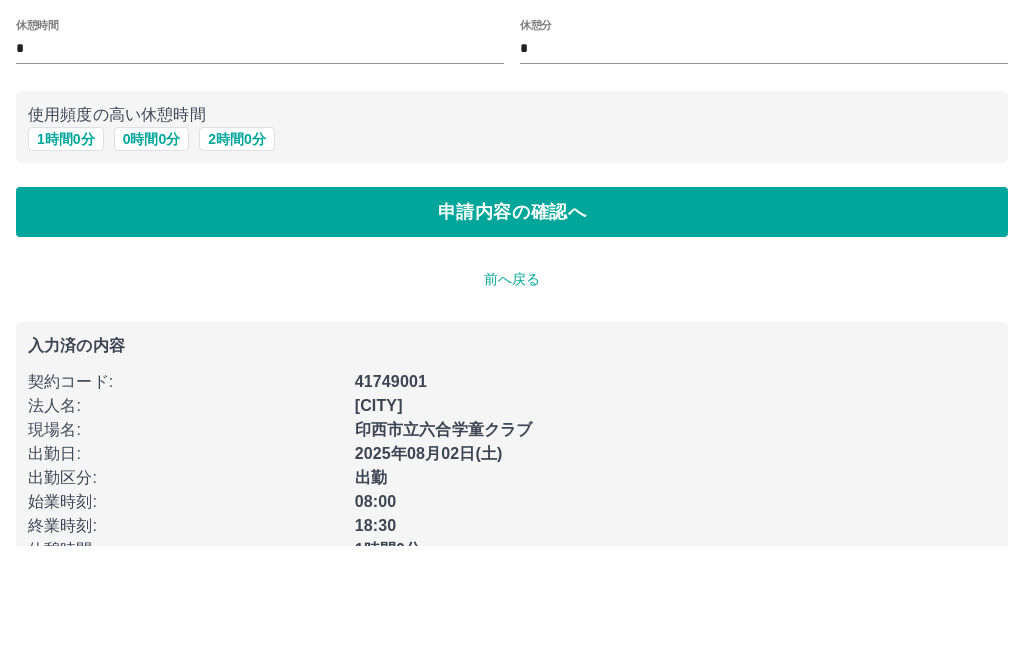 scroll, scrollTop: 33, scrollLeft: 0, axis: vertical 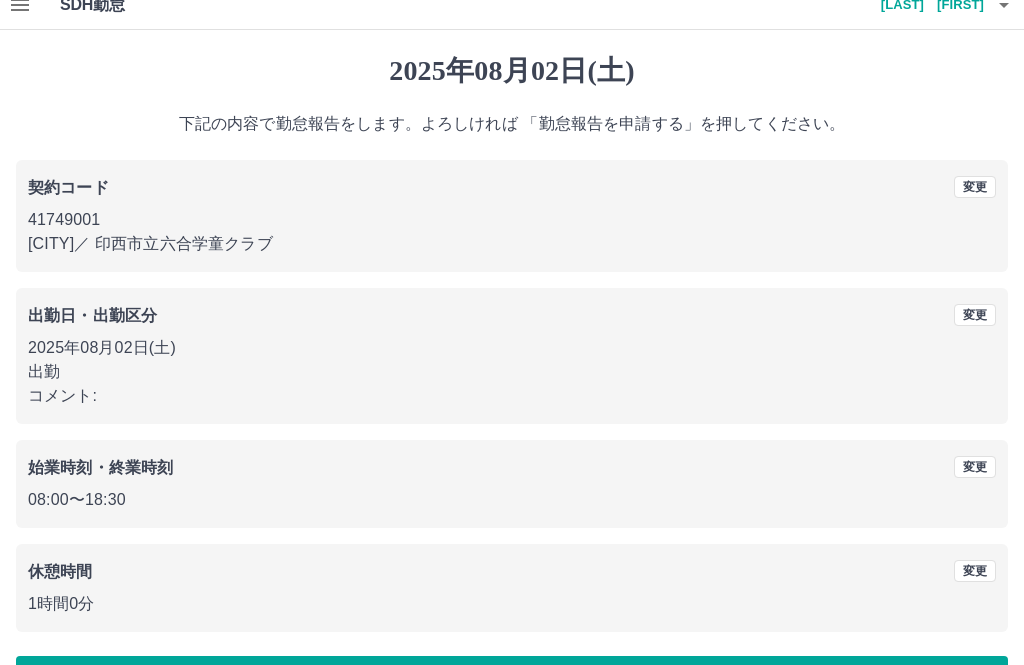click on "勤怠報告を申請する" at bounding box center [512, 681] 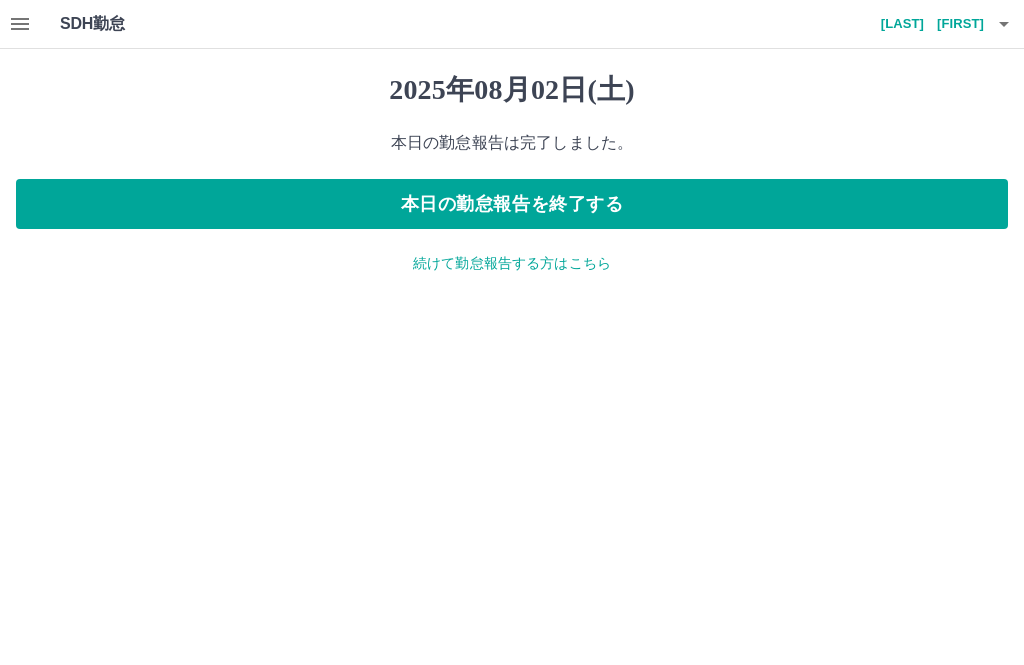 click on "本日の勤怠報告を終了する" at bounding box center (512, 204) 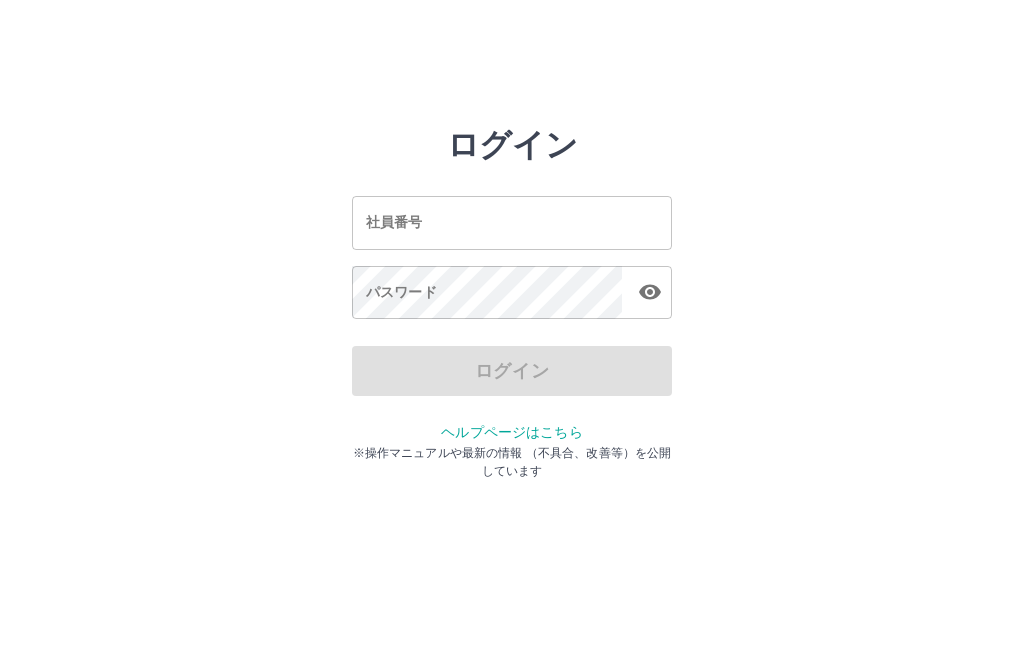 scroll, scrollTop: 0, scrollLeft: 0, axis: both 